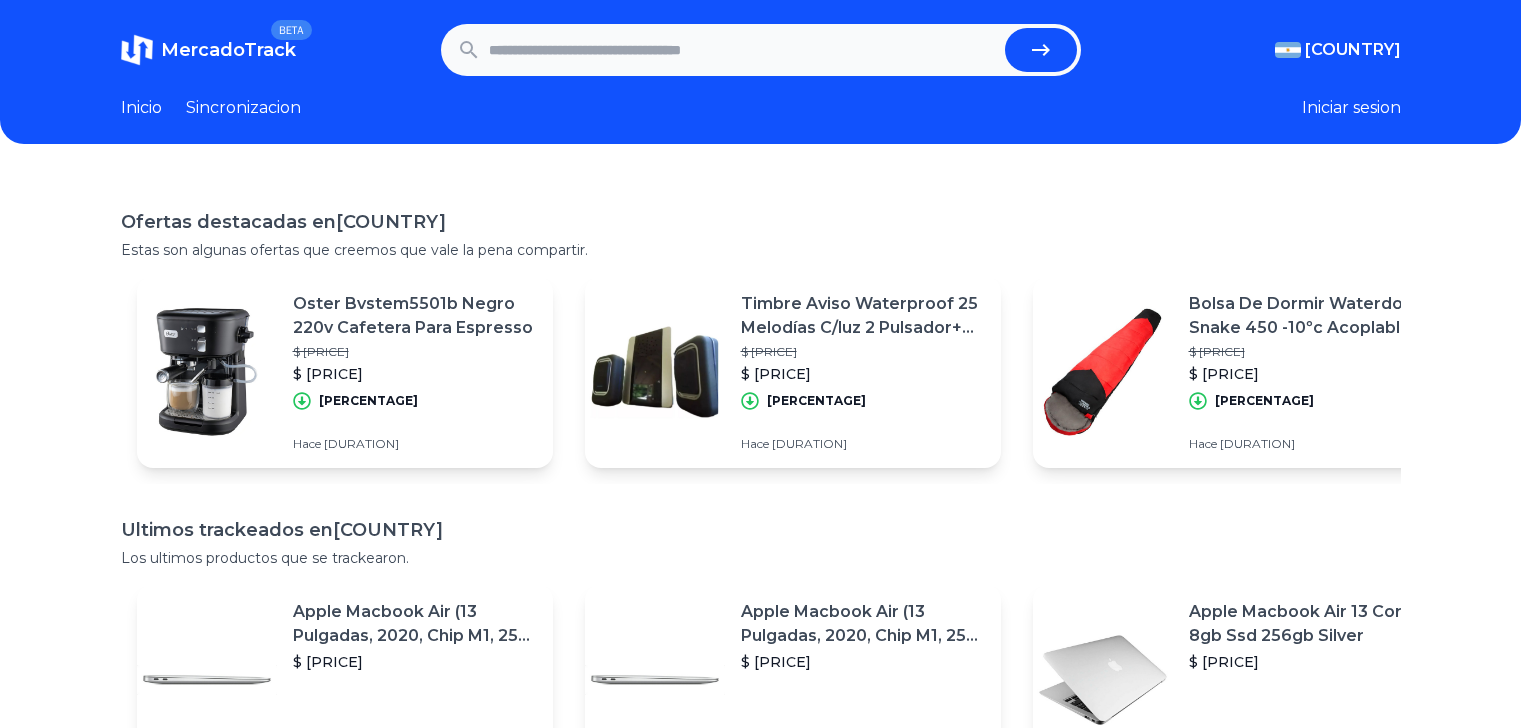 scroll, scrollTop: 0, scrollLeft: 0, axis: both 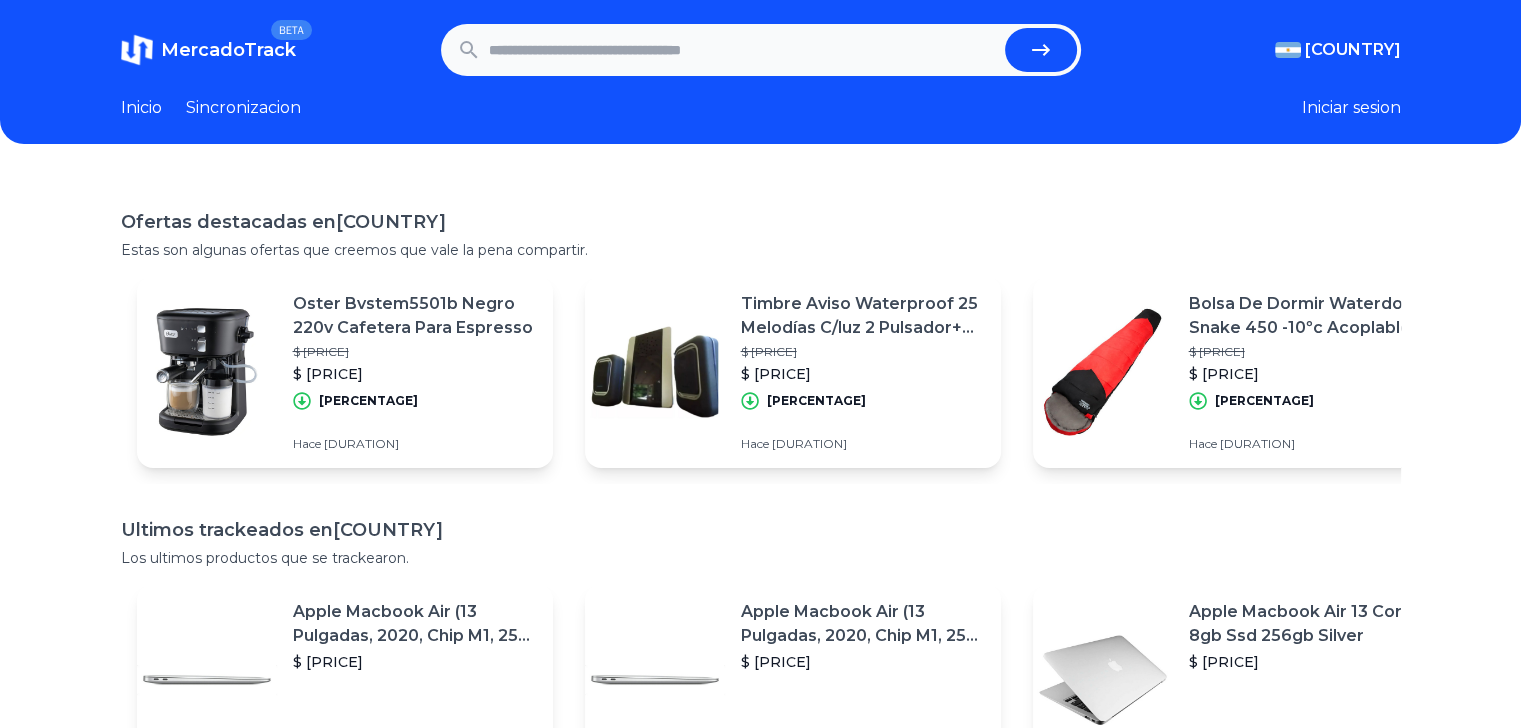 click at bounding box center (743, 50) 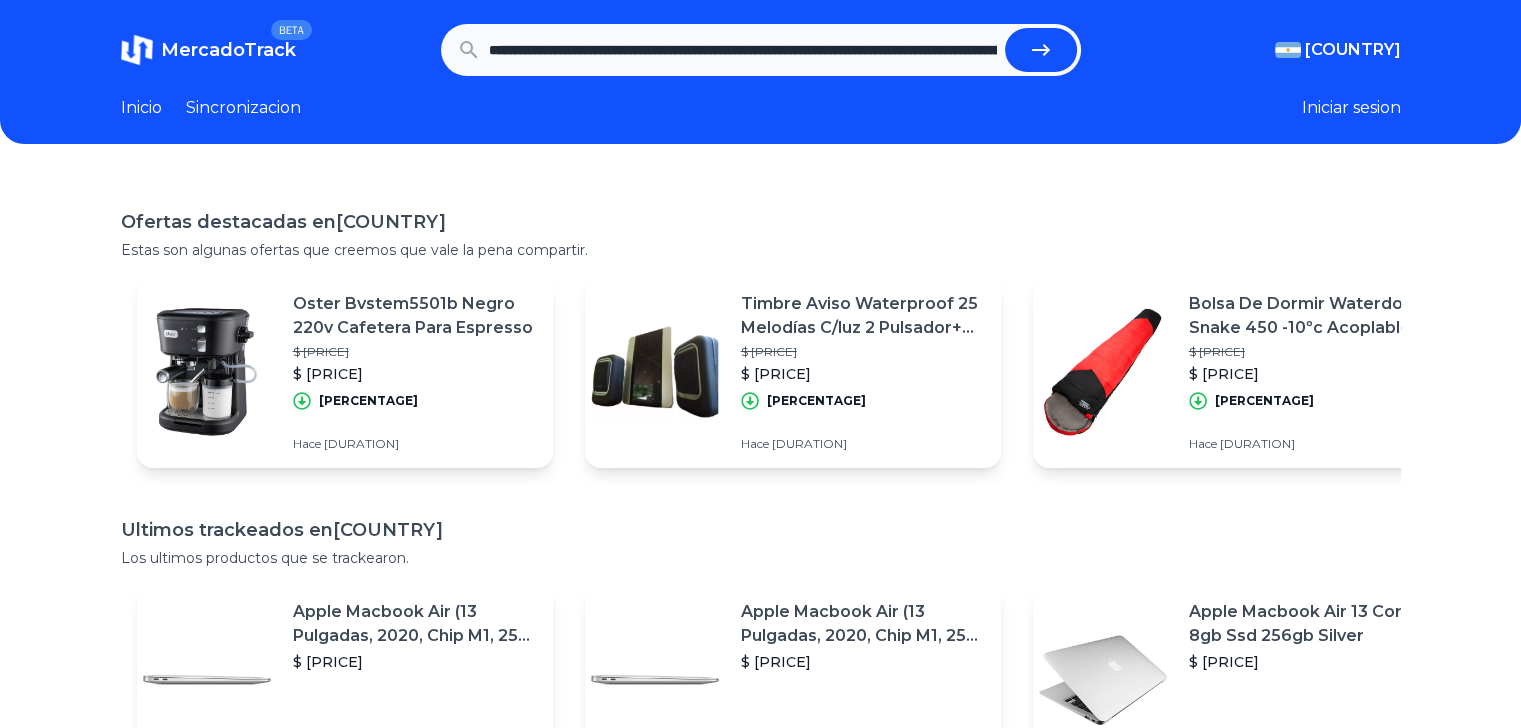 scroll, scrollTop: 0, scrollLeft: 650, axis: horizontal 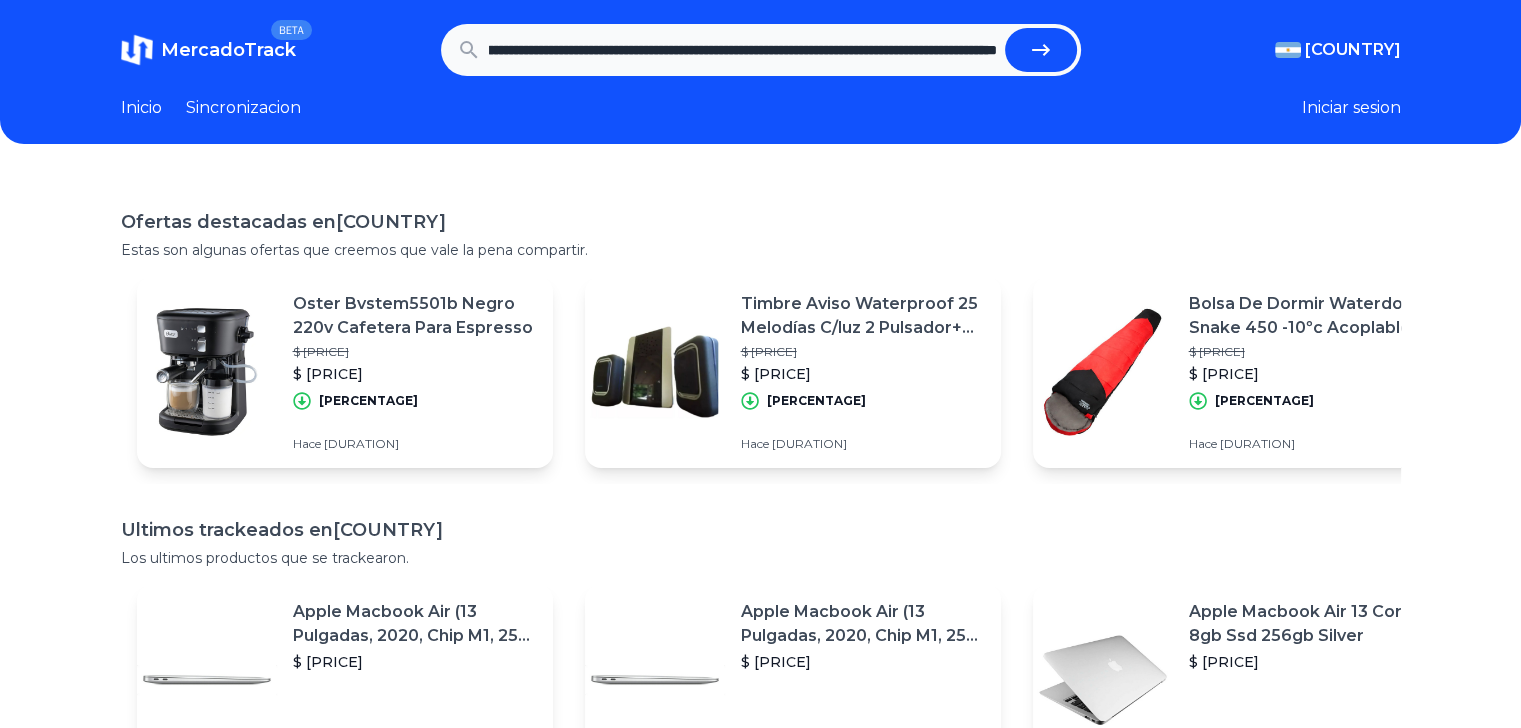 type on "•••••••••••••••••••••••••••••••••••••••••••••••••••••••••••••••••••••••••••••••••••••••••••••••••••••••••••••••••••••••••••••••••••••••••••••••••••" 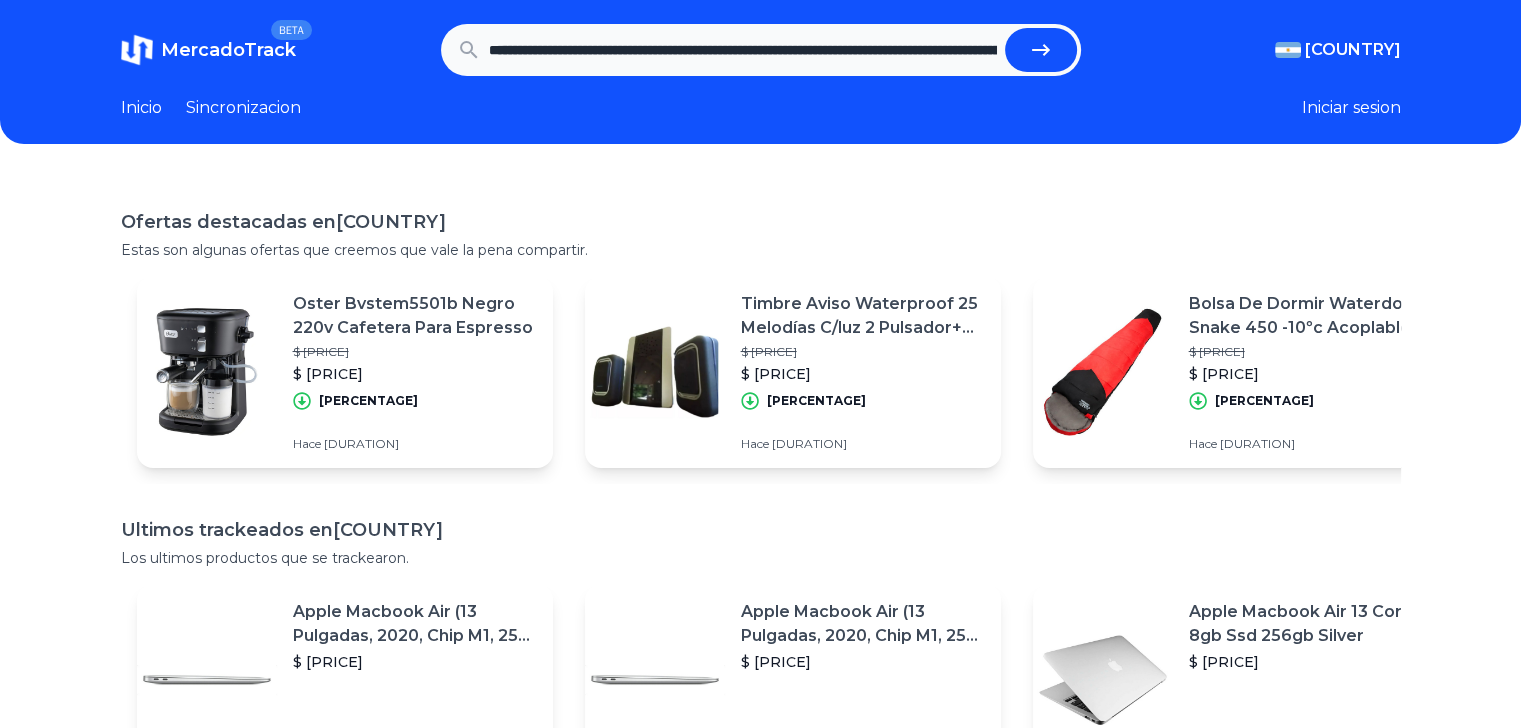 click at bounding box center [1041, 50] 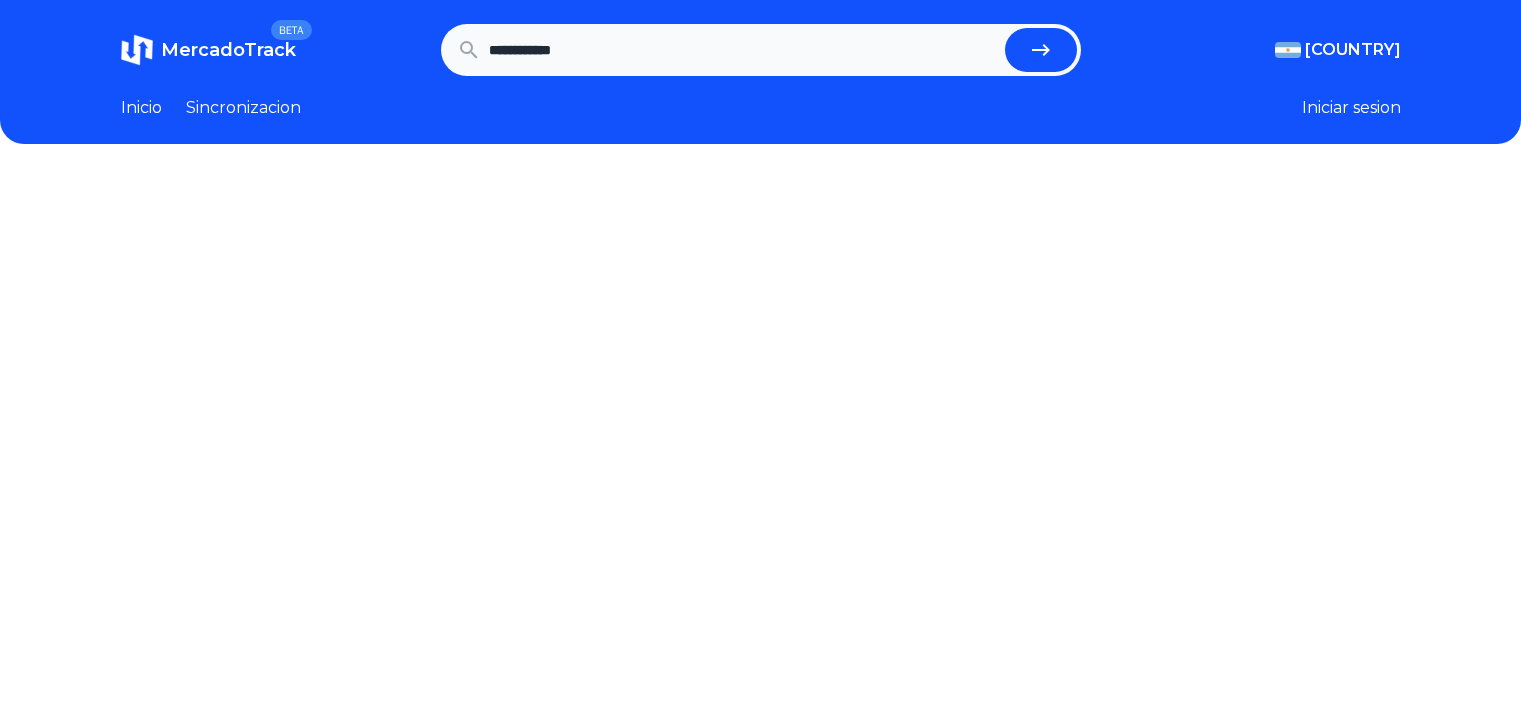 scroll, scrollTop: 0, scrollLeft: 0, axis: both 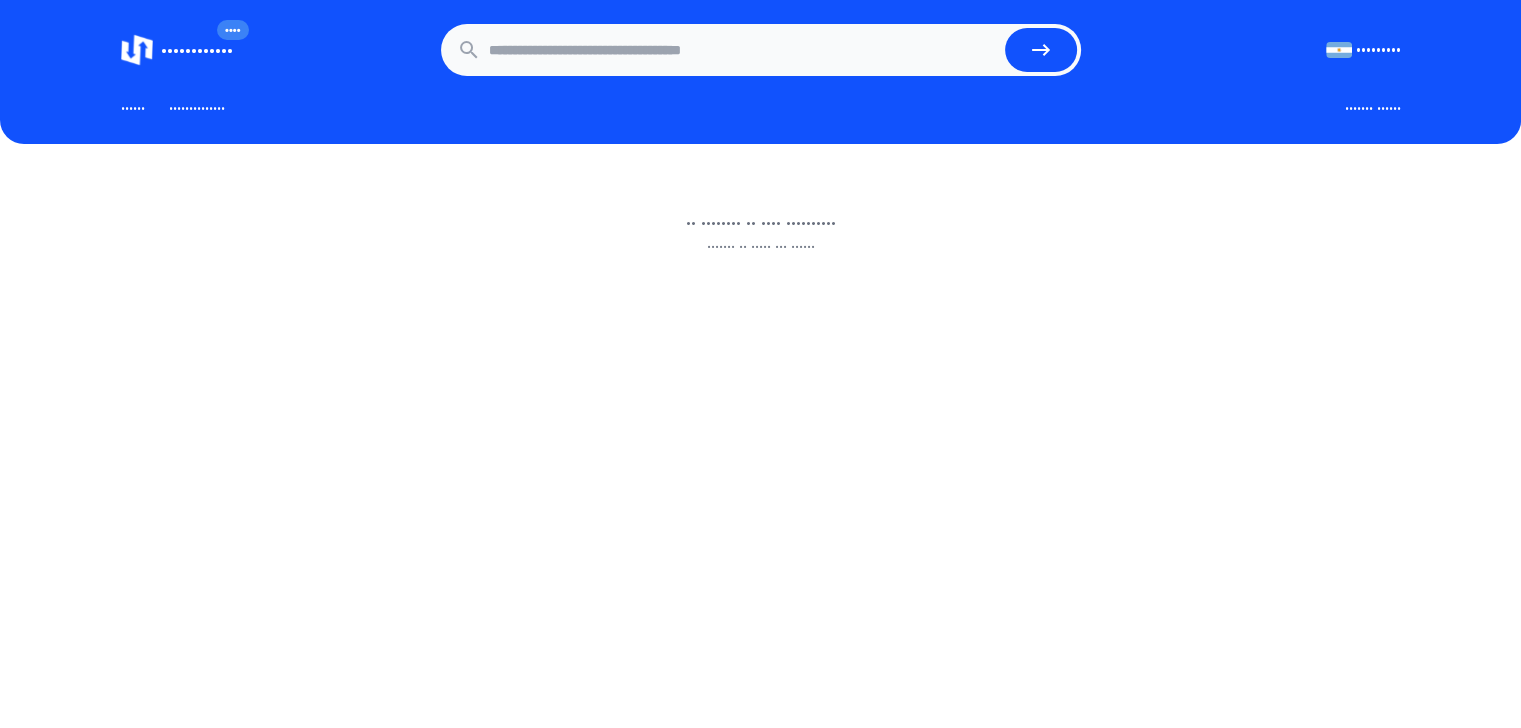 click on "•••••••••••• •••• ••••••••• ••••••••• ••••••• •••••• ••••• •••• ••••••••• •••••••• •••••• ••••••••• ••••••••• ••••••• •••••• ••••• •••• ••••••••• •••••••• •••••• •••••• •••••••••••••• ••••••• ••••••" at bounding box center [760, 72] 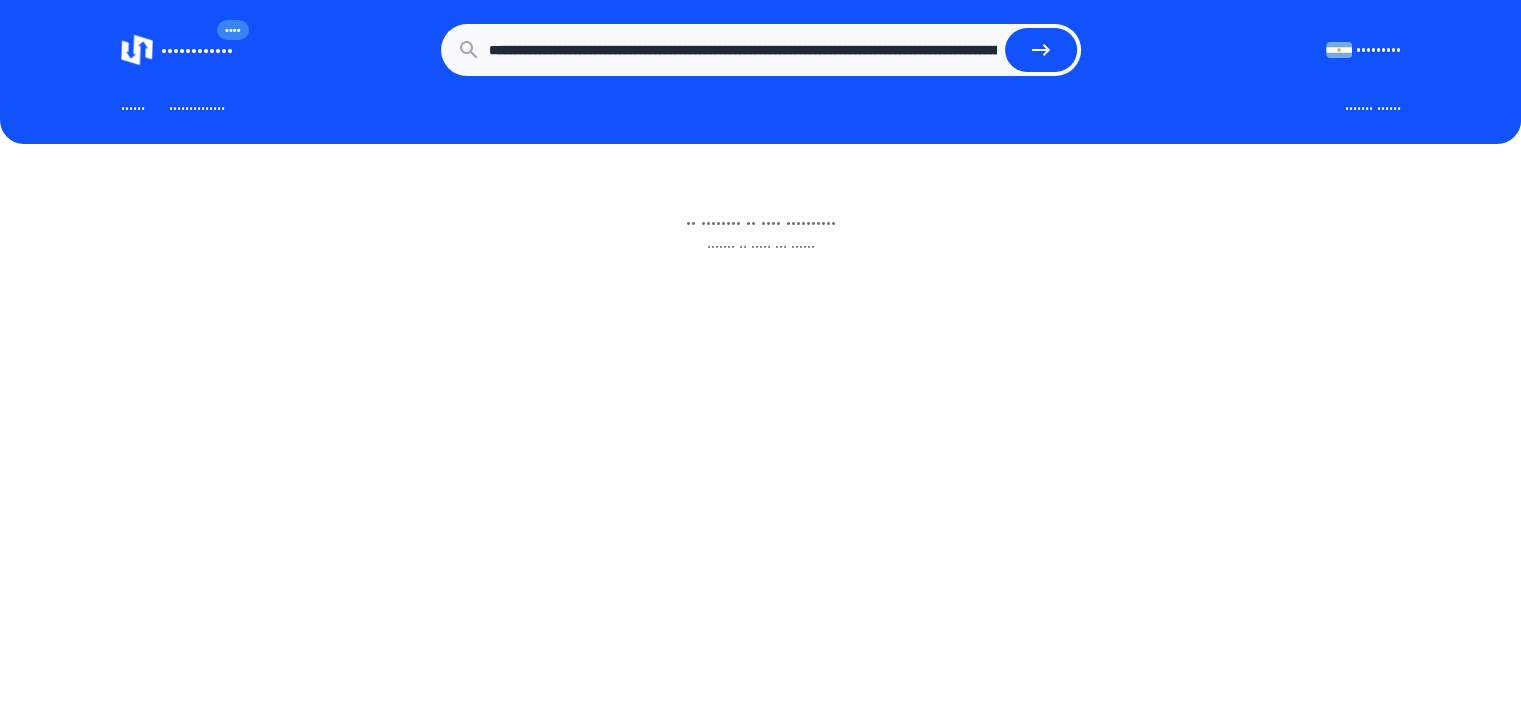 scroll, scrollTop: 0, scrollLeft: 650, axis: horizontal 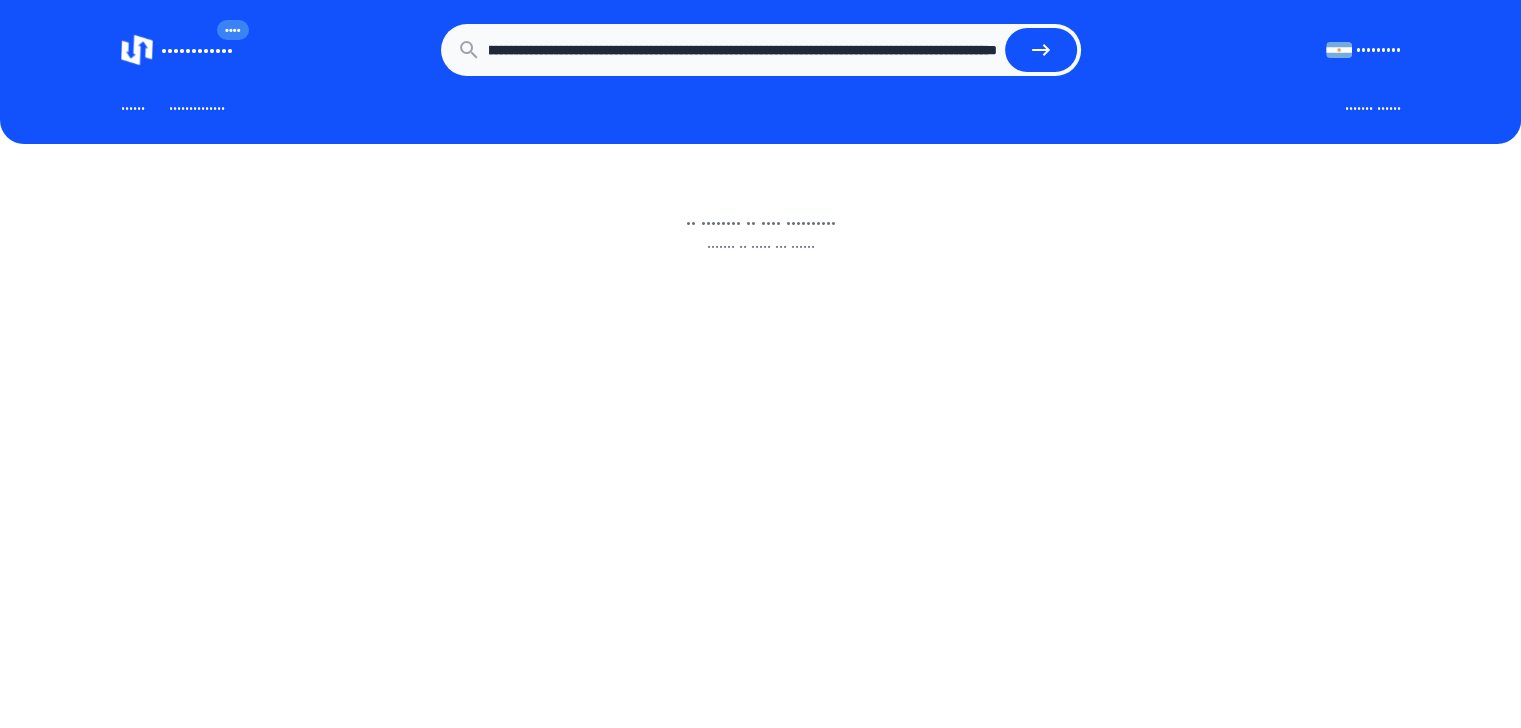 type on "•••••••••••••••••••••••••••••••••••••••••••••••••••••••••••••••••••••••••••••••••••••••••••••••••••••••••••••••••••••••••••••••••••••••••••••••••••" 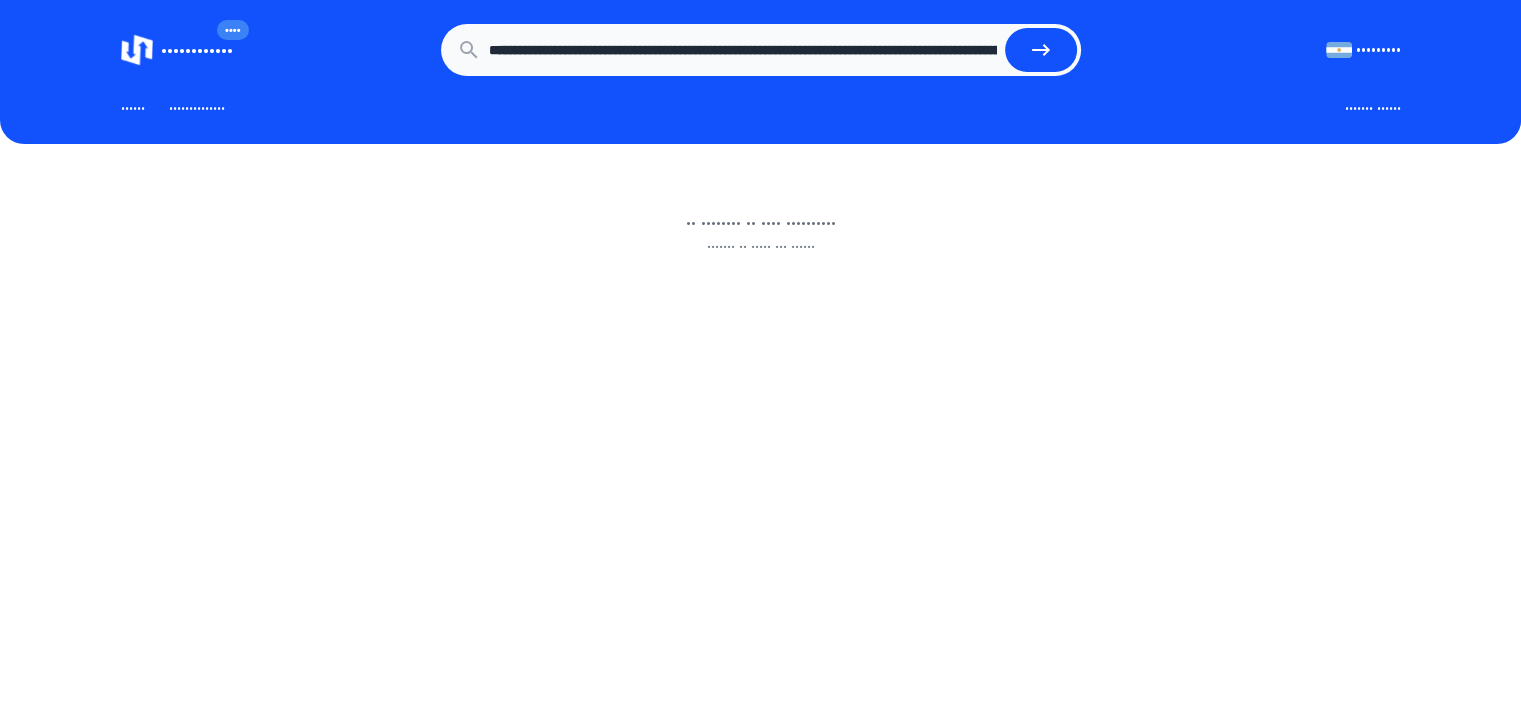 click at bounding box center (1041, 50) 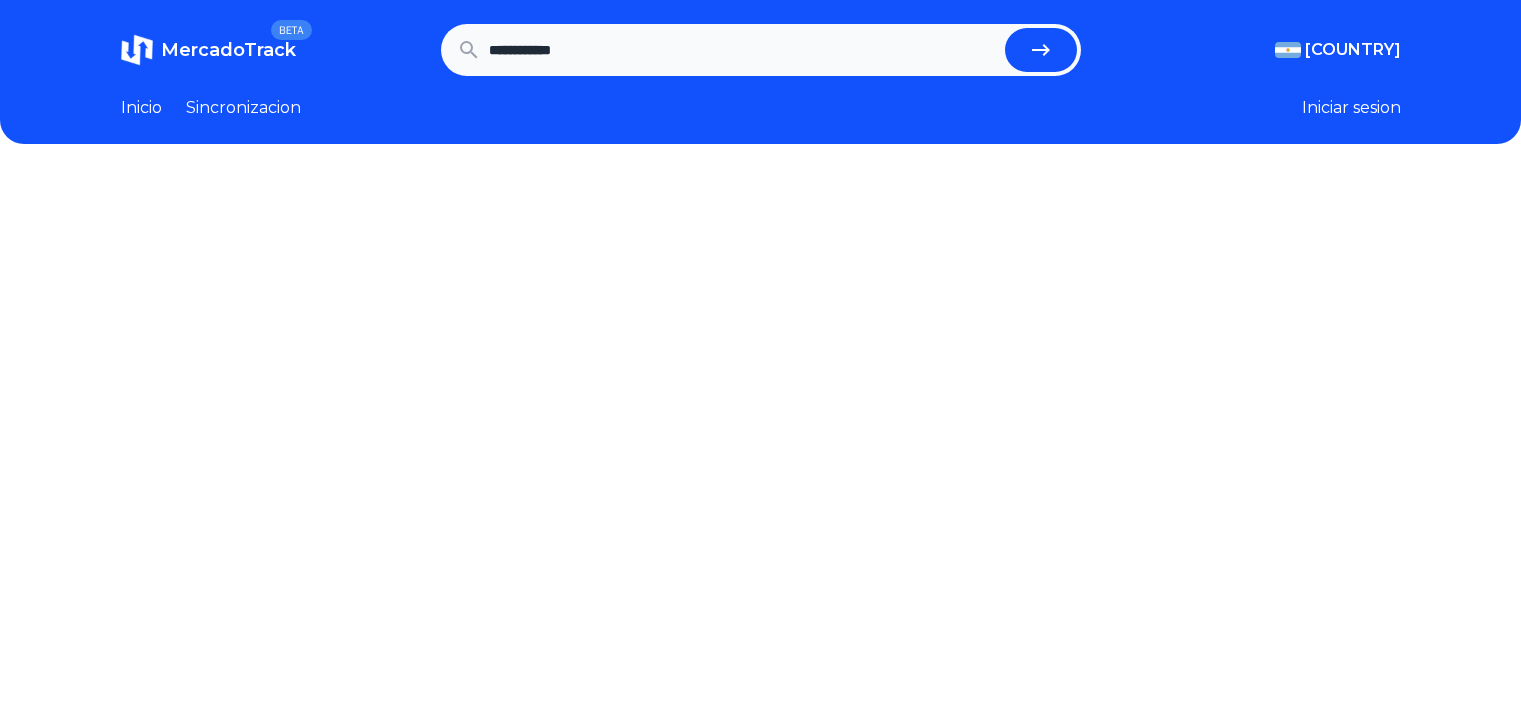 scroll, scrollTop: 0, scrollLeft: 0, axis: both 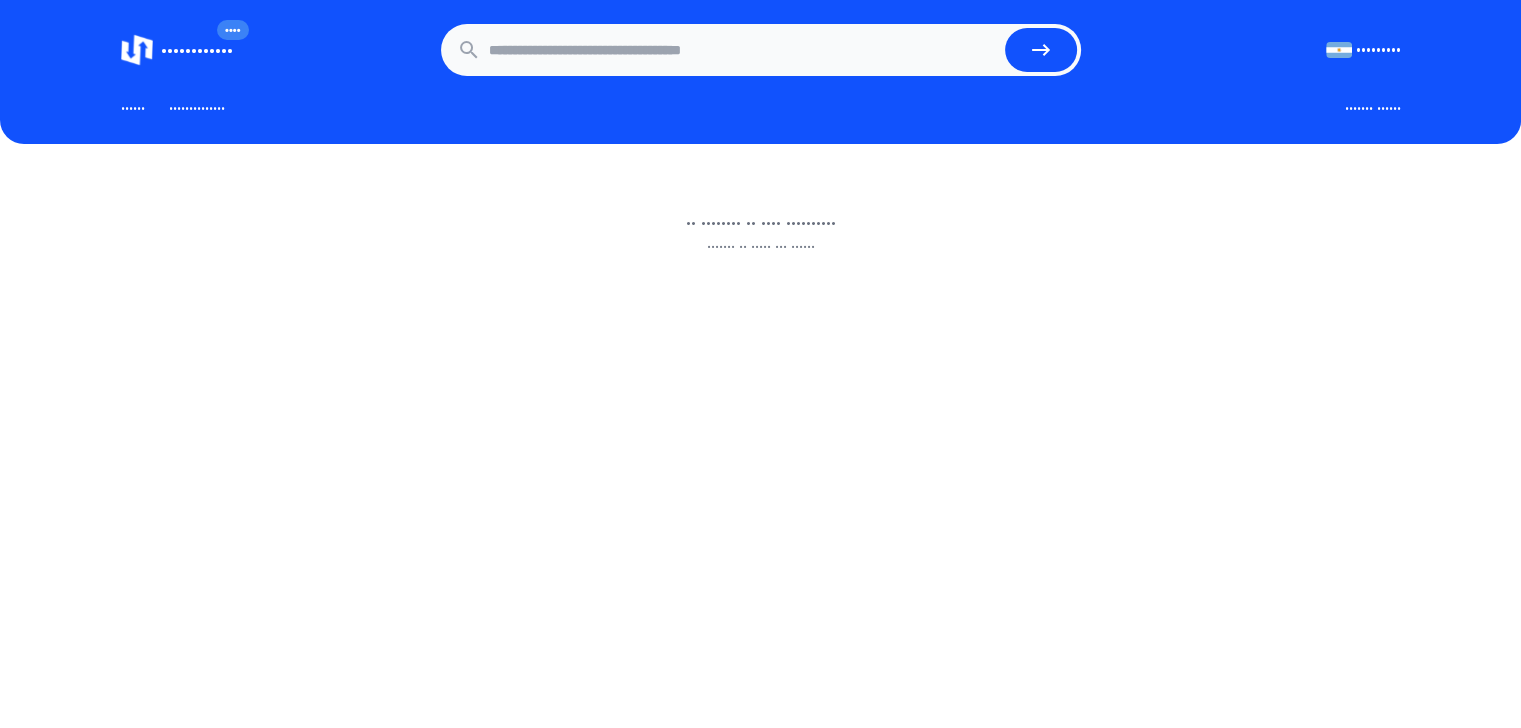 click on "•••••••••••• •••• ••••••••• ••••••••• ••••••• •••••• ••••• •••• ••••••••• •••••••• •••••• ••••••••• ••••••••• ••••••• •••••• ••••• •••• ••••••••• •••••••• •••••• •••••• •••••••••••••• ••••••• ••••••" at bounding box center [760, 72] 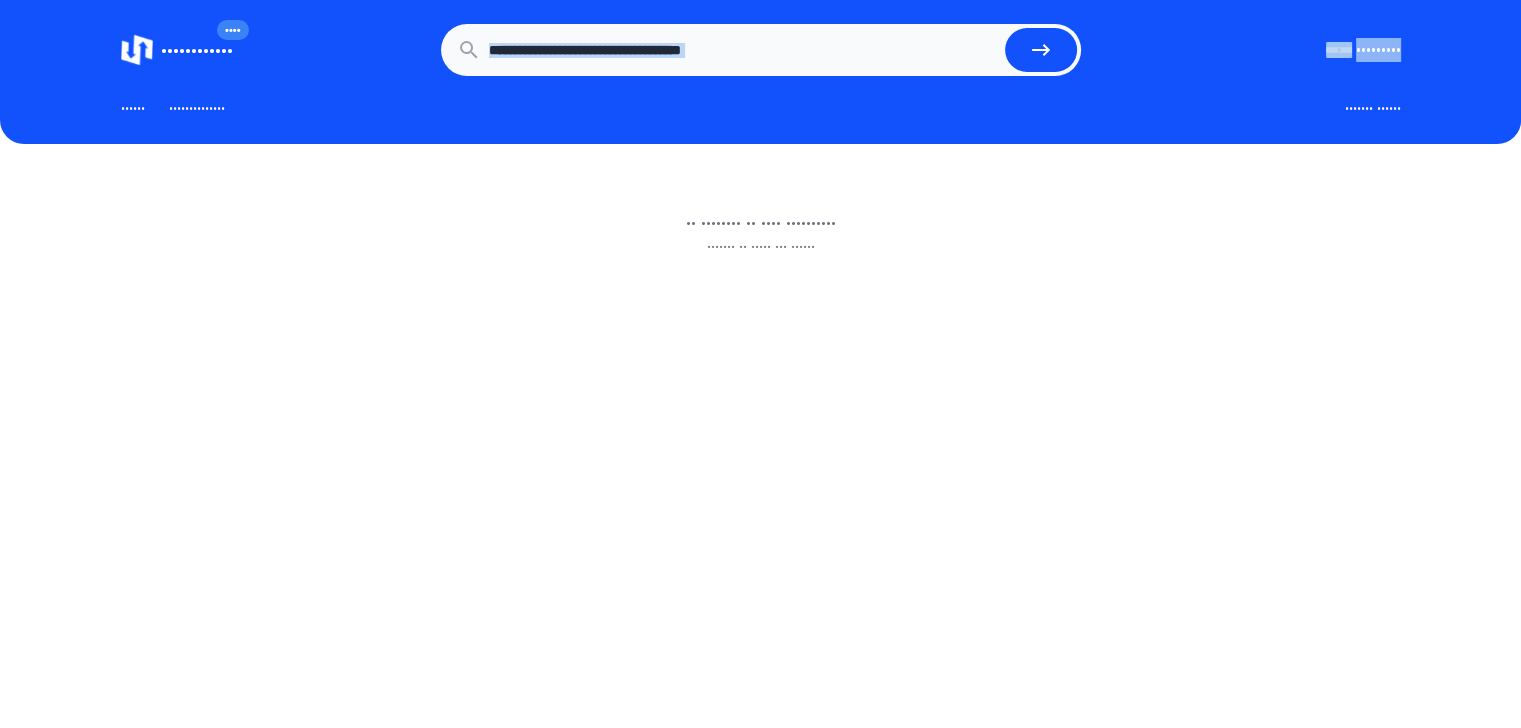 click on "•••••••••••• •••• ••••••••• ••••••••• ••••••• •••••• ••••• •••• ••••••••• •••••••• •••••• ••••••••• ••••••••• ••••••• •••••• ••••• •••• ••••••••• •••••••• •••••• •••••• •••••••••••••• ••••••• ••••••" at bounding box center [760, 72] 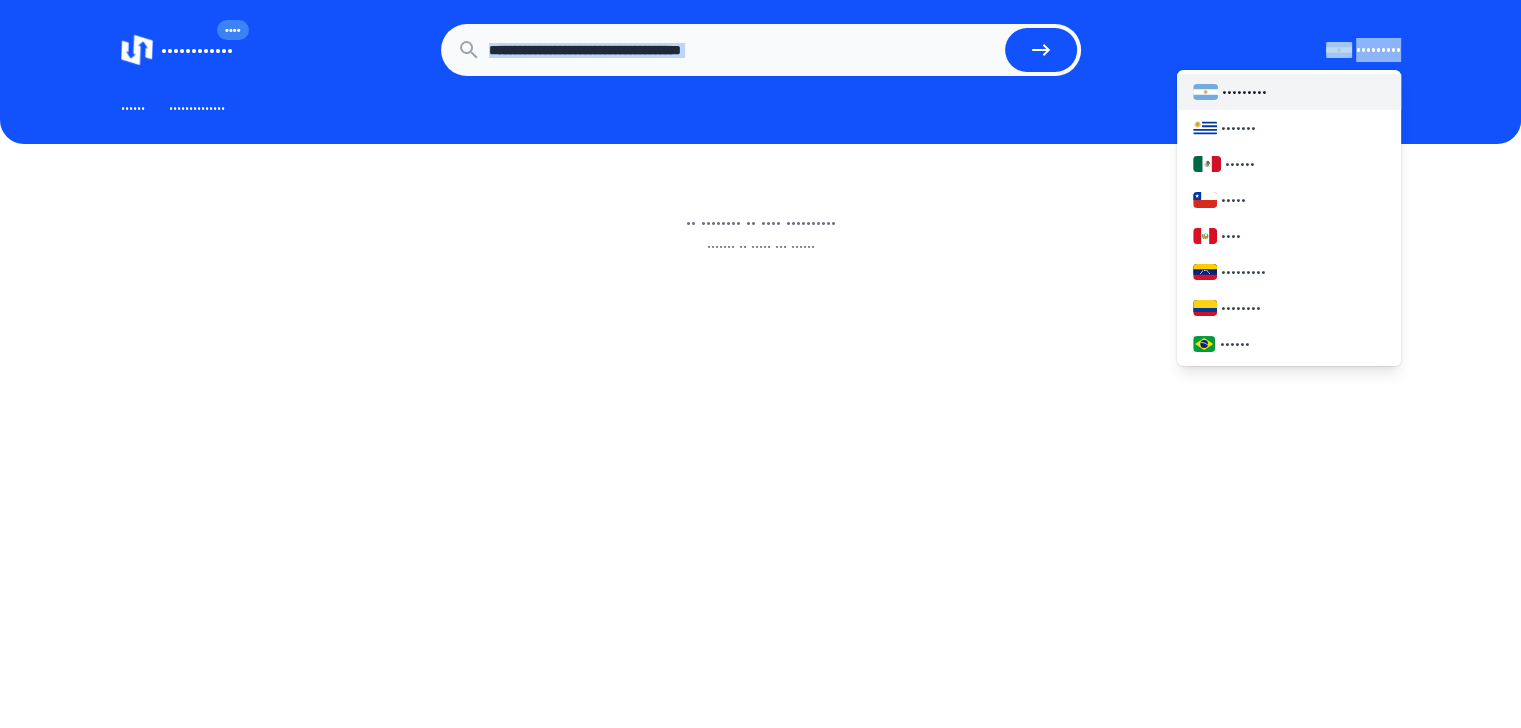click on "•••••••••" at bounding box center (1378, 50) 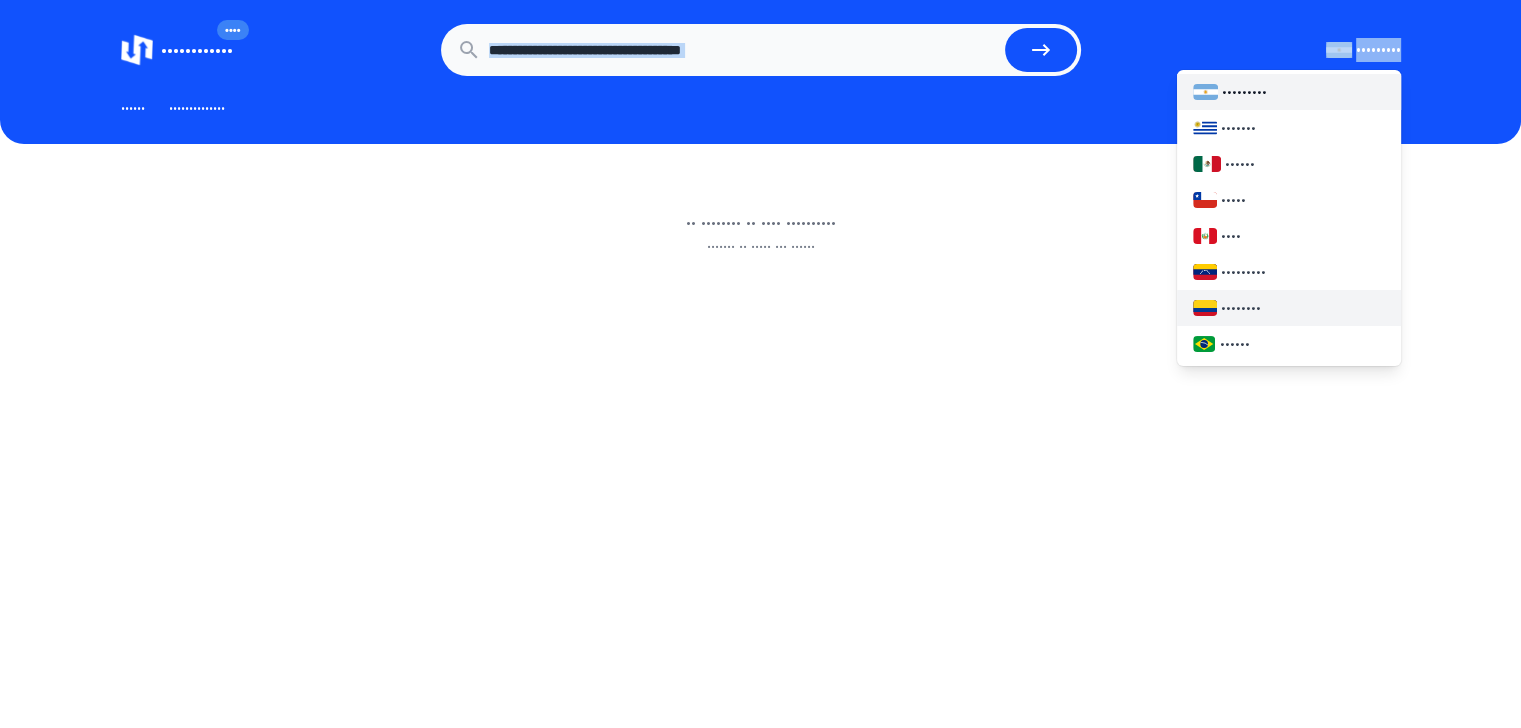 click on "••••••••" at bounding box center [1289, 308] 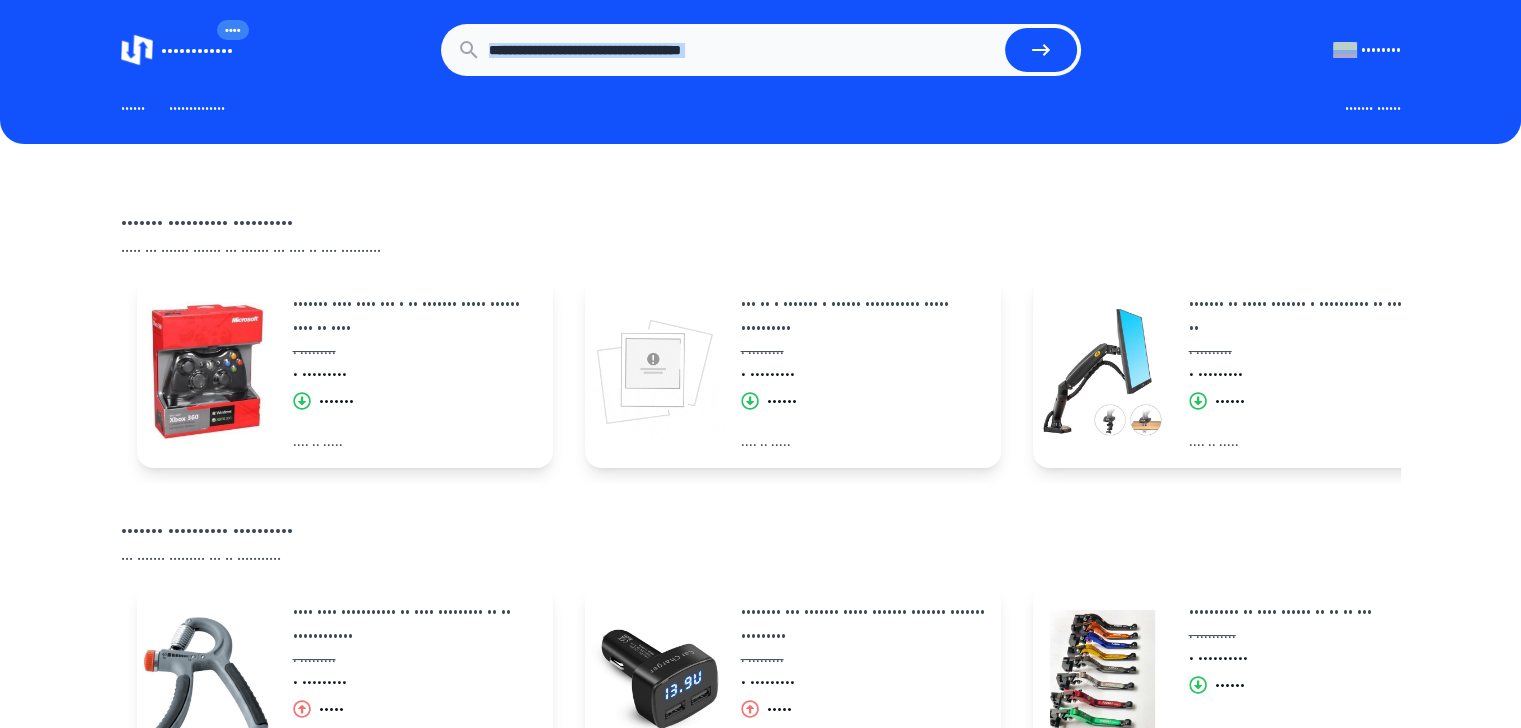 click at bounding box center (743, 50) 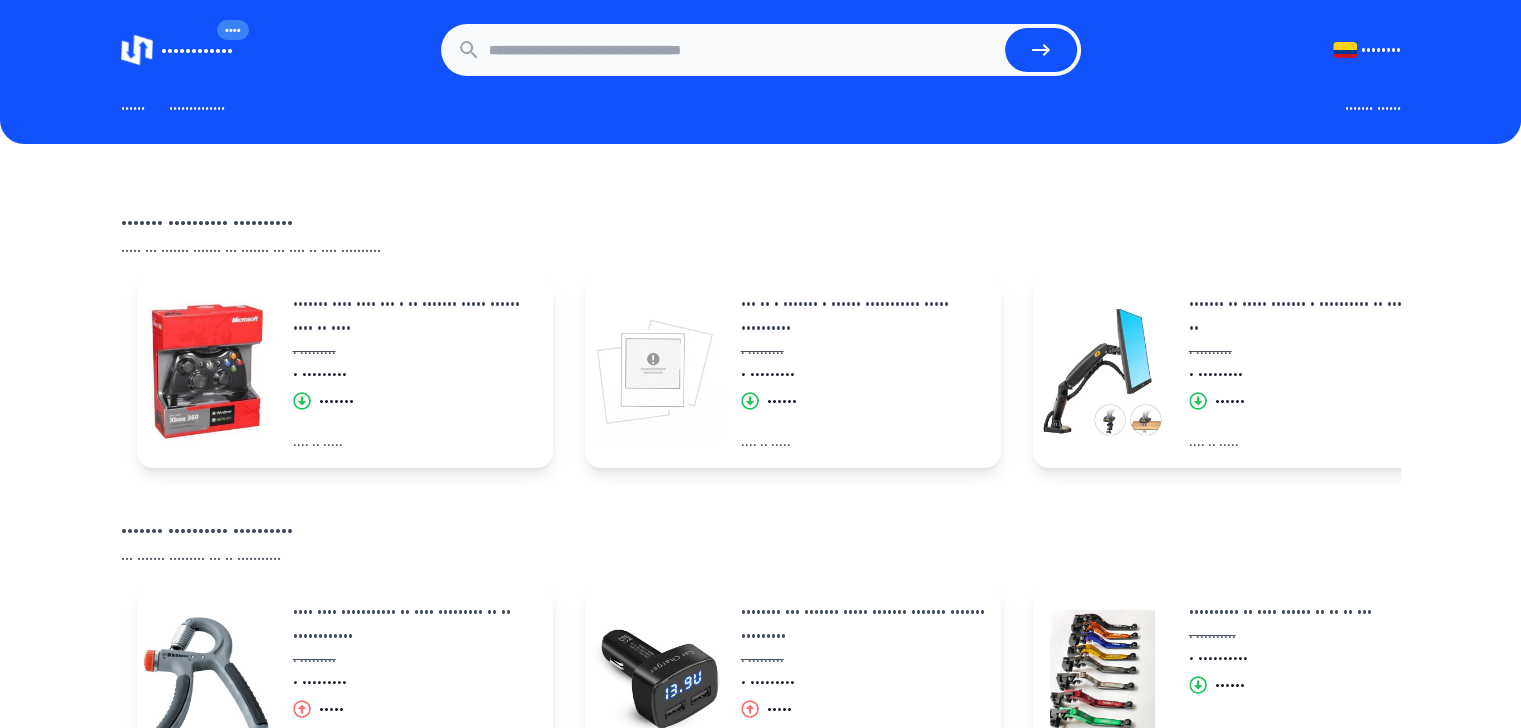 paste on "•••••••••••••••••••••••••••••••••••••••••••••••••••••••••••••••••••••••••••••••••••••••••••••••••••••••••••••••••••••••••••••••••••••••••••••••••••" 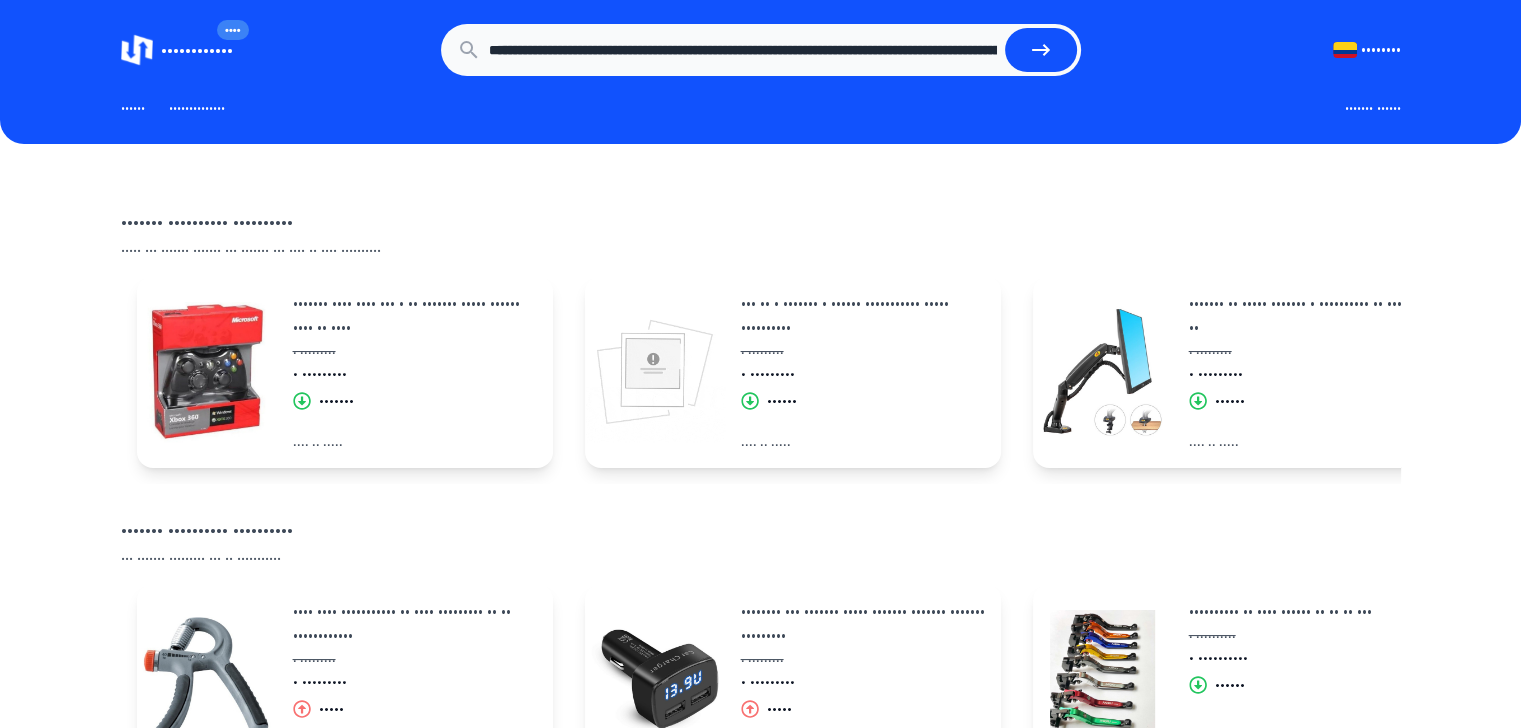 scroll, scrollTop: 0, scrollLeft: 650, axis: horizontal 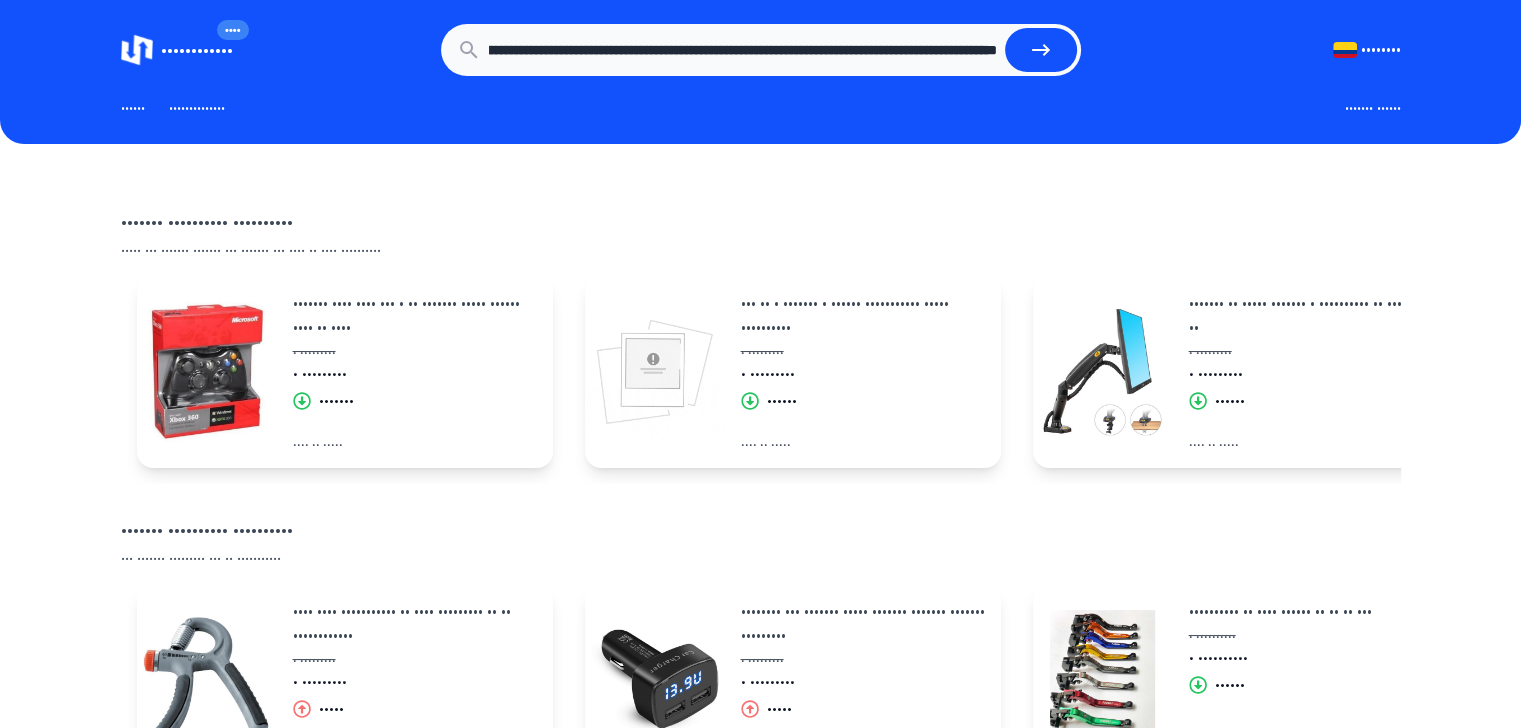 type on "•••••••••••••••••••••••••••••••••••••••••••••••••••••••••••••••••••••••••••••••••••••••••••••••••••••••••••••••••••••••••••••••••••••••••••••••••••" 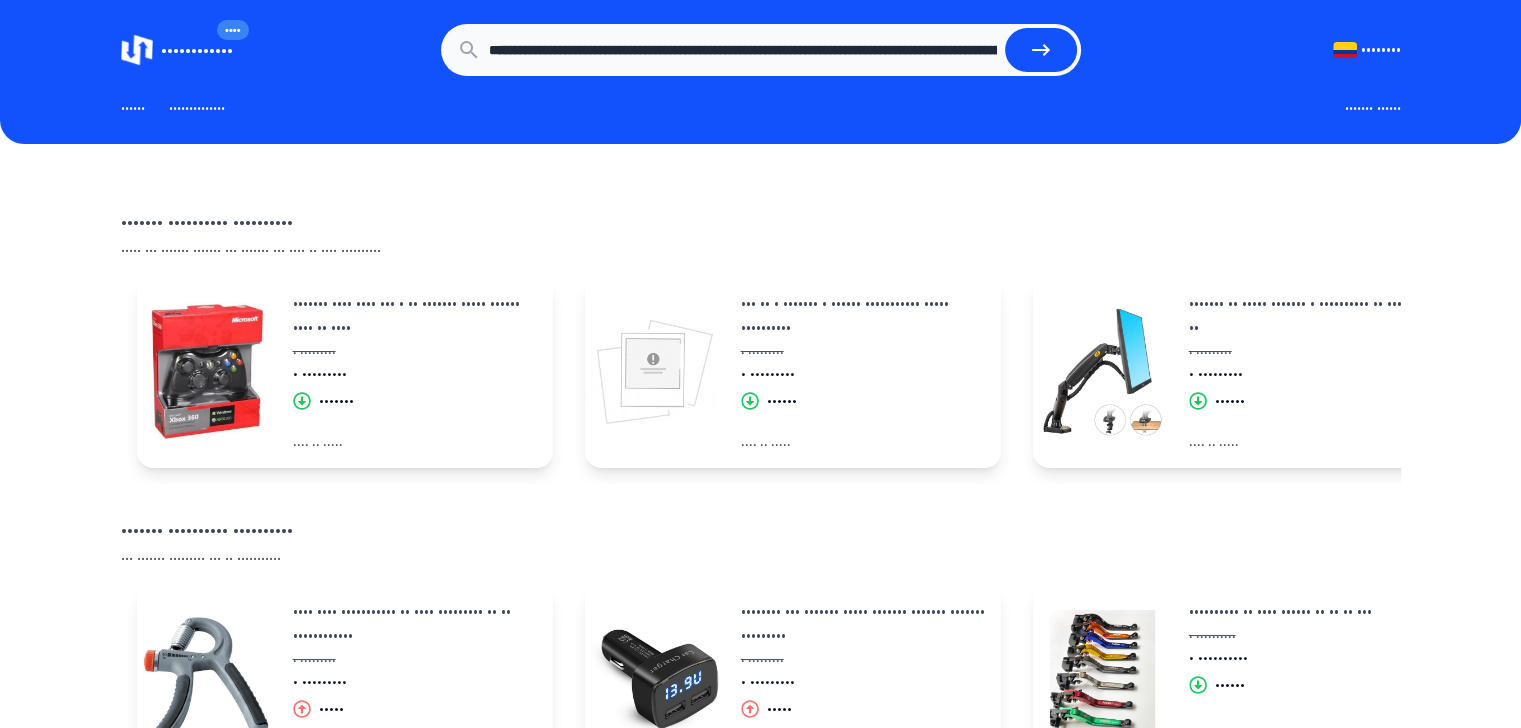click at bounding box center (1041, 50) 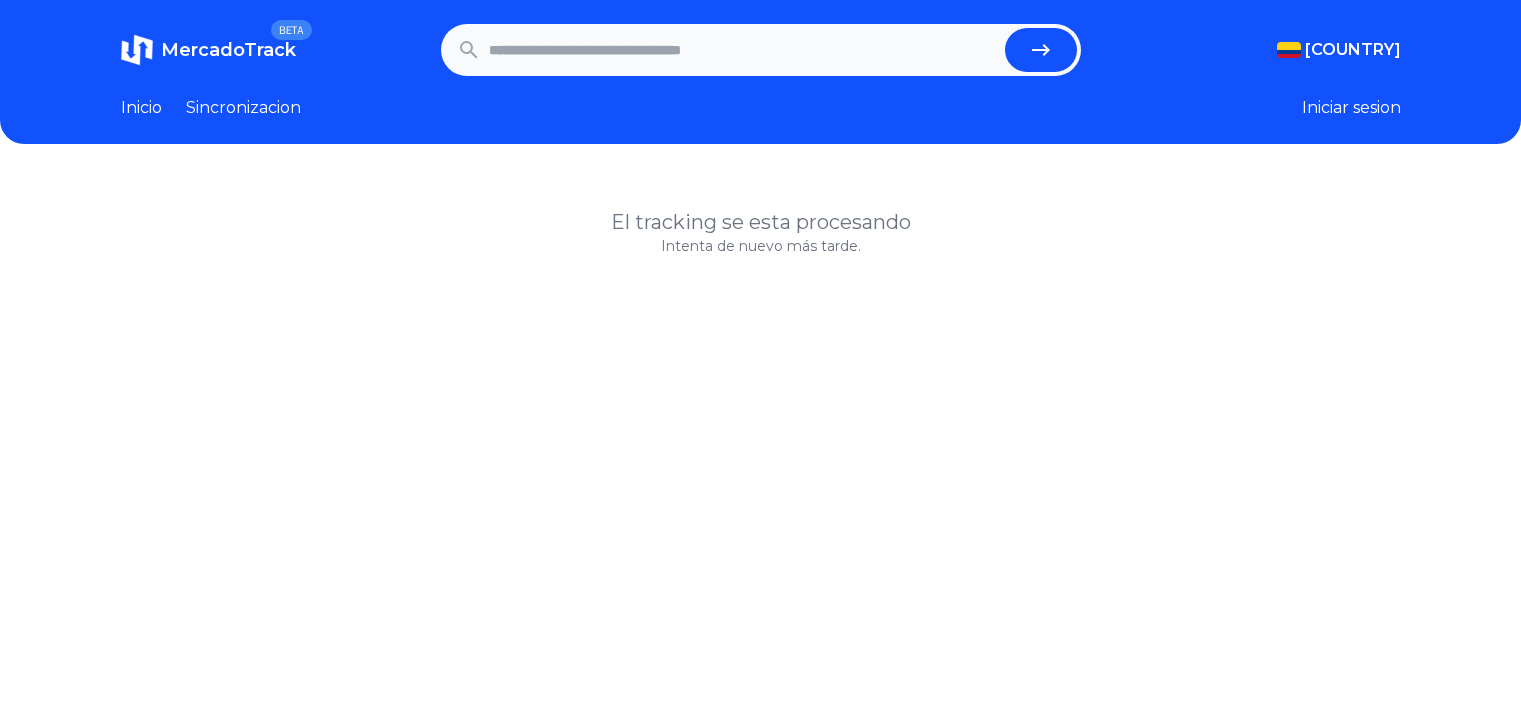 scroll, scrollTop: 0, scrollLeft: 0, axis: both 